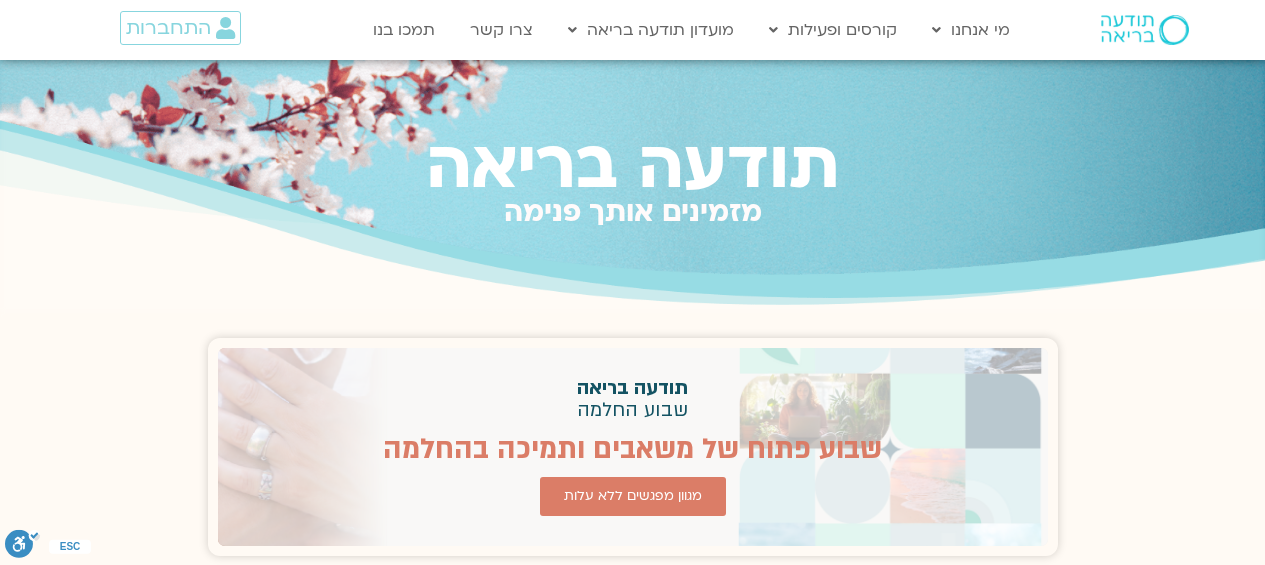 scroll, scrollTop: 0, scrollLeft: 0, axis: both 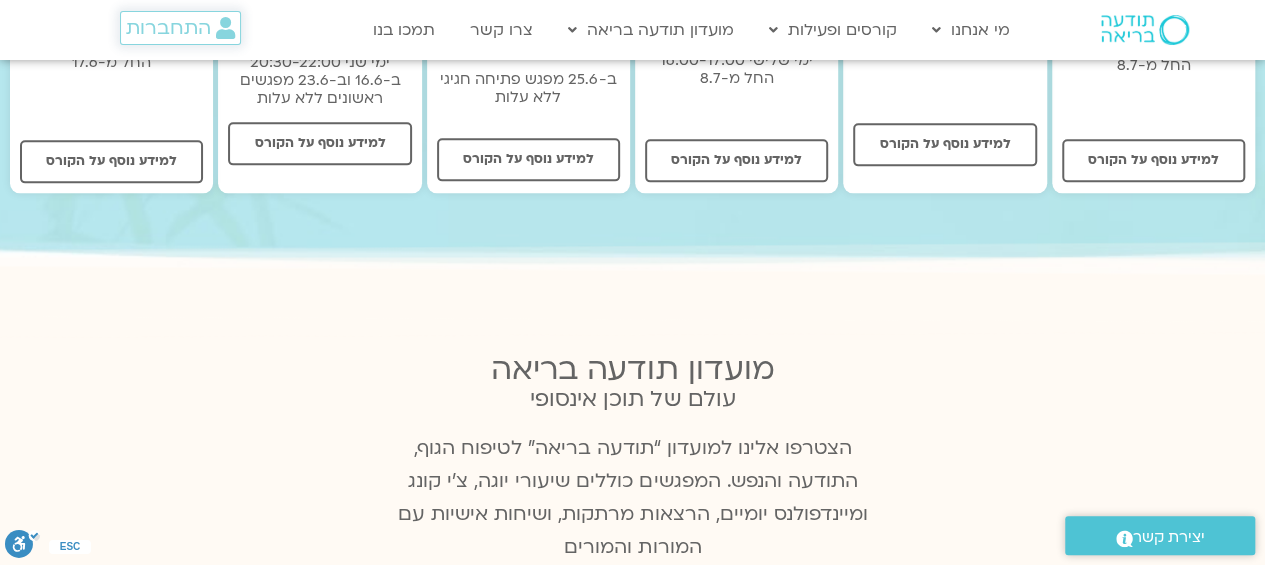 click on "התחברות" at bounding box center [168, 28] 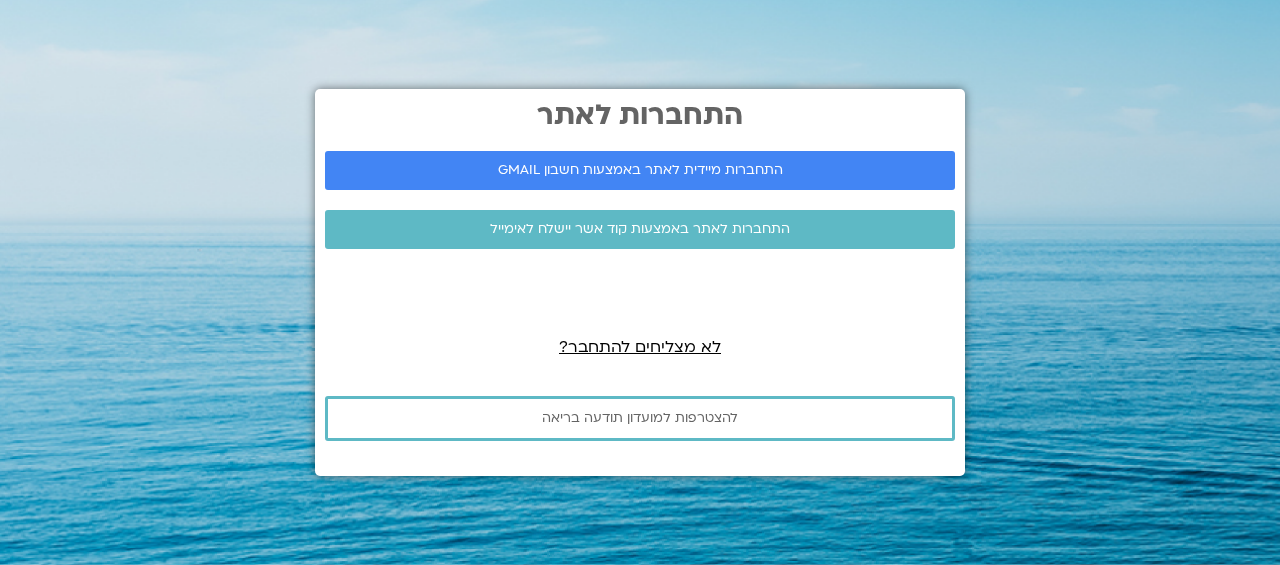scroll, scrollTop: 0, scrollLeft: 0, axis: both 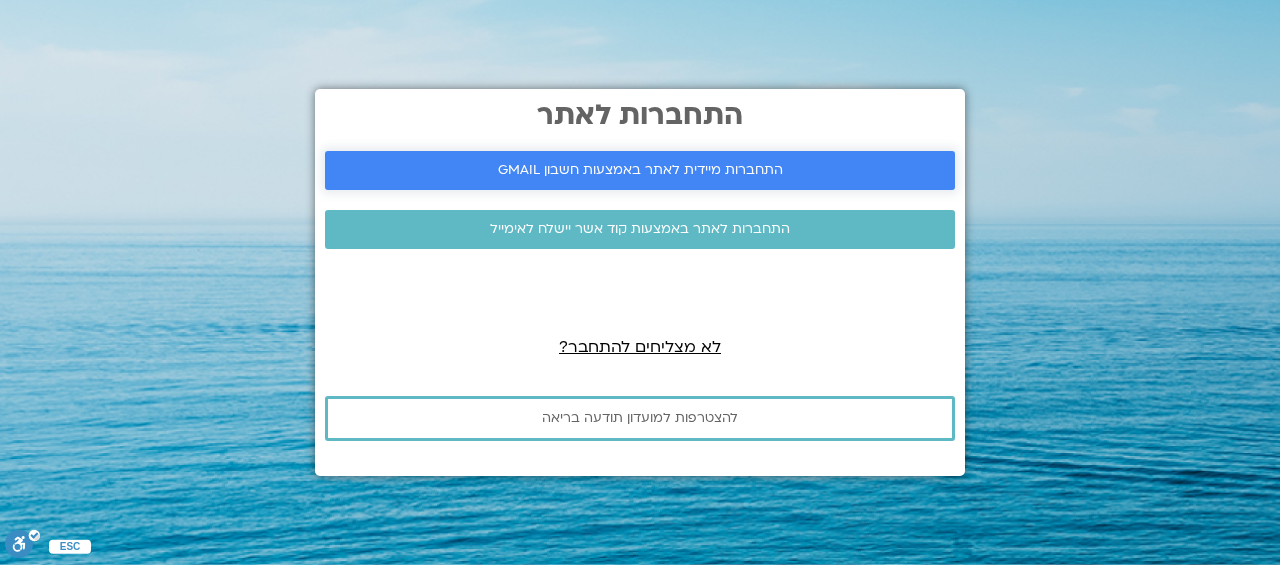 click on "התחברות מיידית לאתר באמצעות חשבון GMAIL" at bounding box center [640, 170] 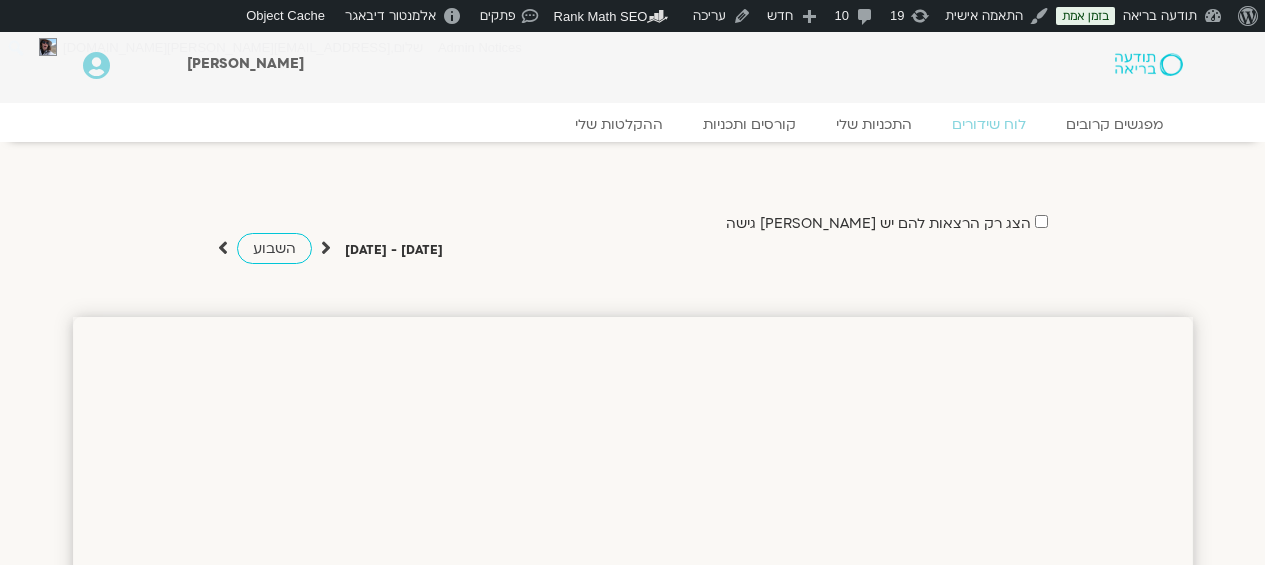 scroll, scrollTop: 0, scrollLeft: 0, axis: both 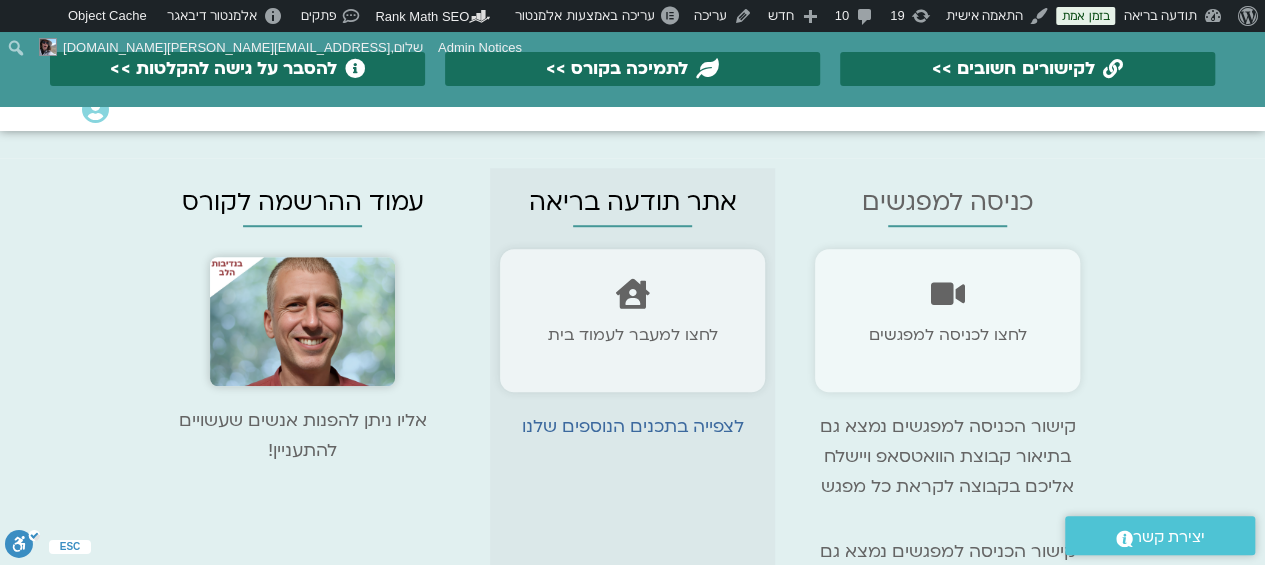 click at bounding box center [303, 322] 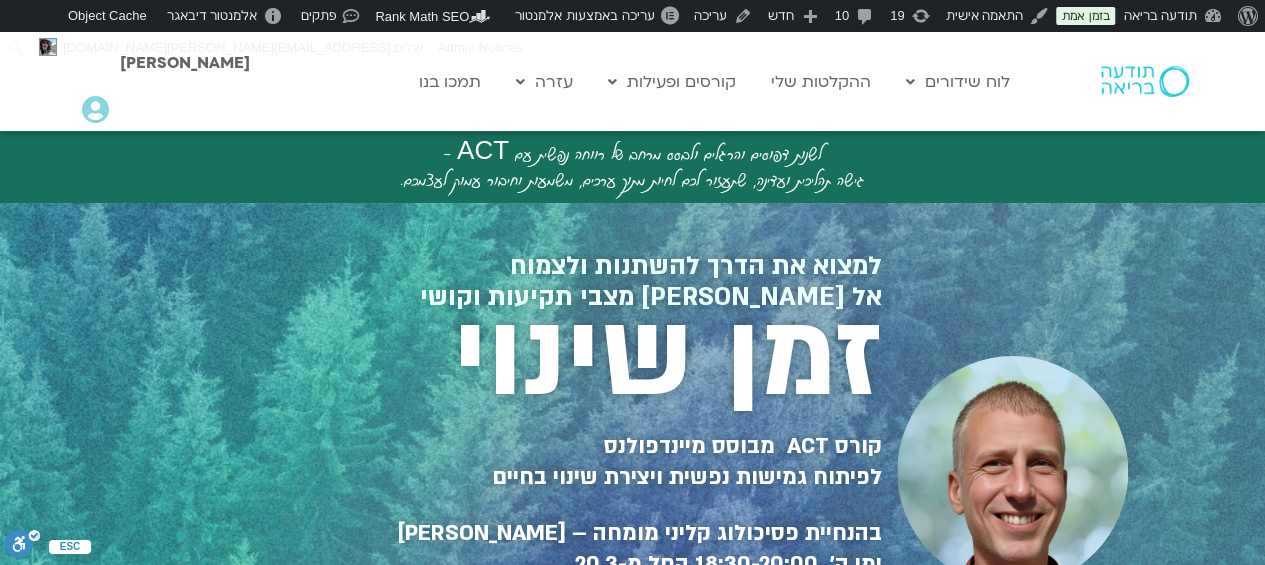 scroll, scrollTop: 100, scrollLeft: 0, axis: vertical 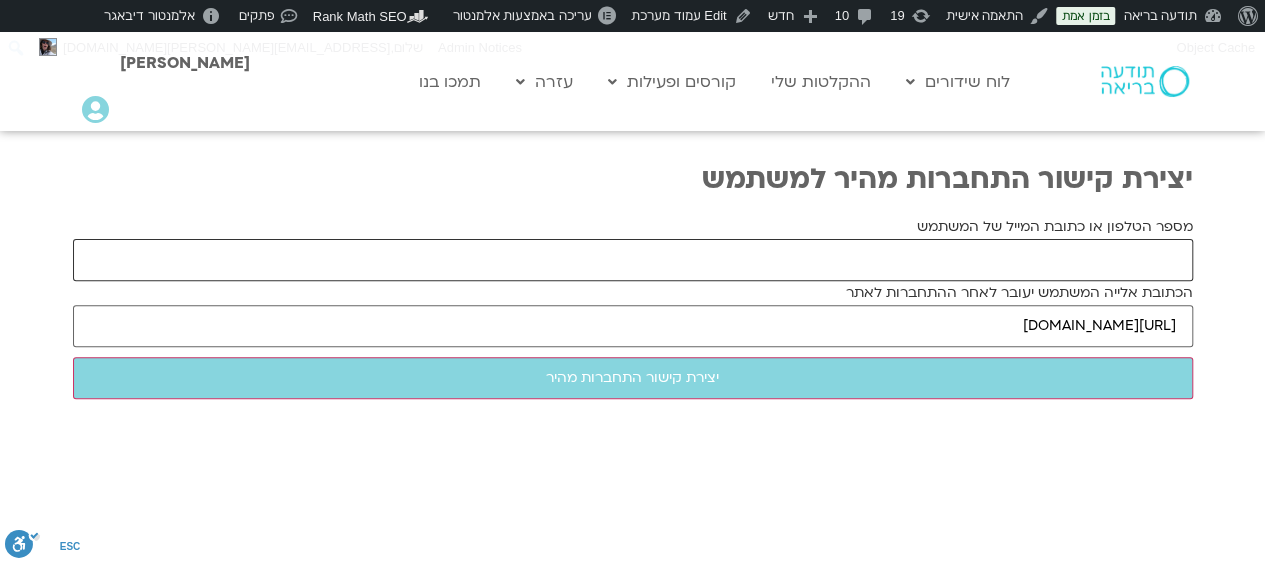 click on "מספר הטלפון או כתובת המייל של המשתמש" at bounding box center (633, 260) 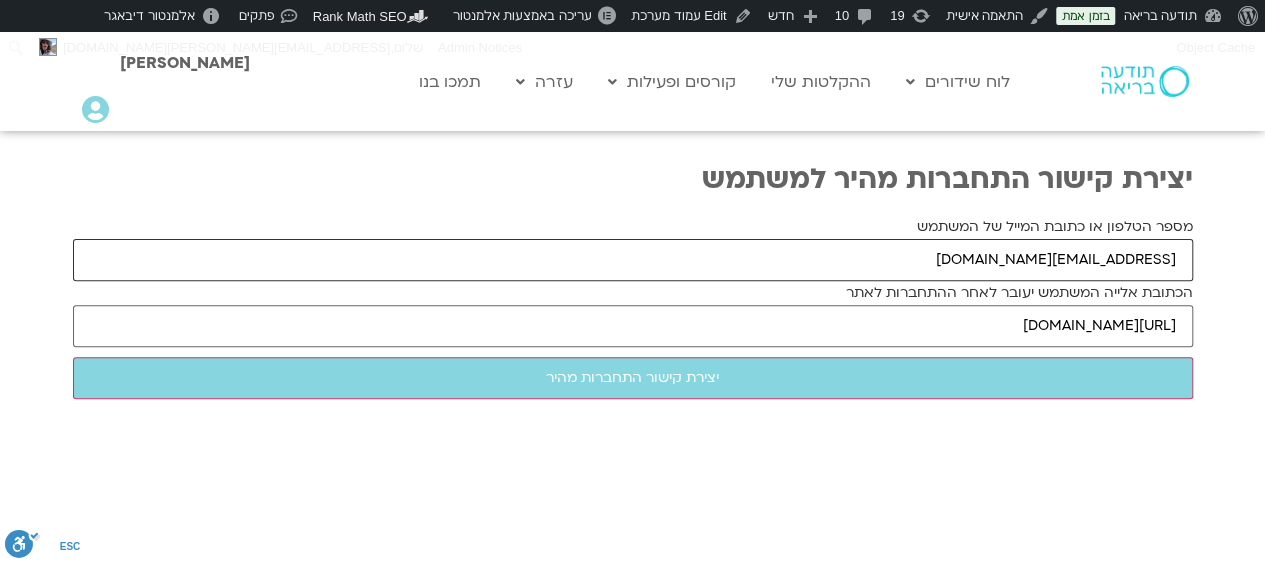 type on "[EMAIL_ADDRESS][DOMAIN_NAME]" 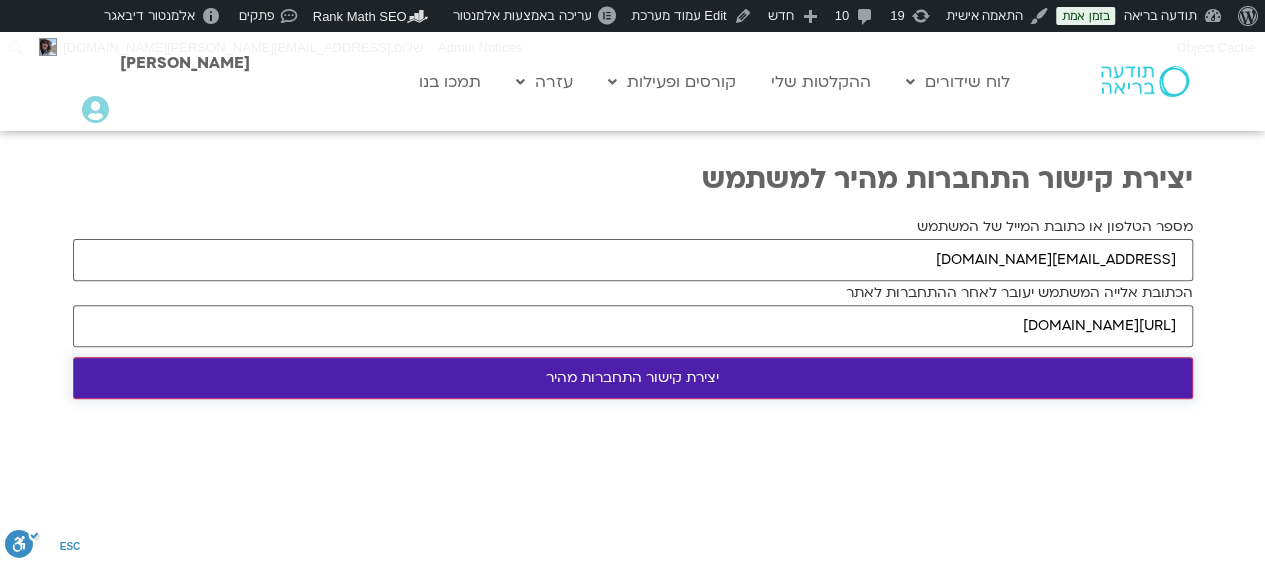 click on "יצירת קישור התחברות מהיר" at bounding box center [633, 378] 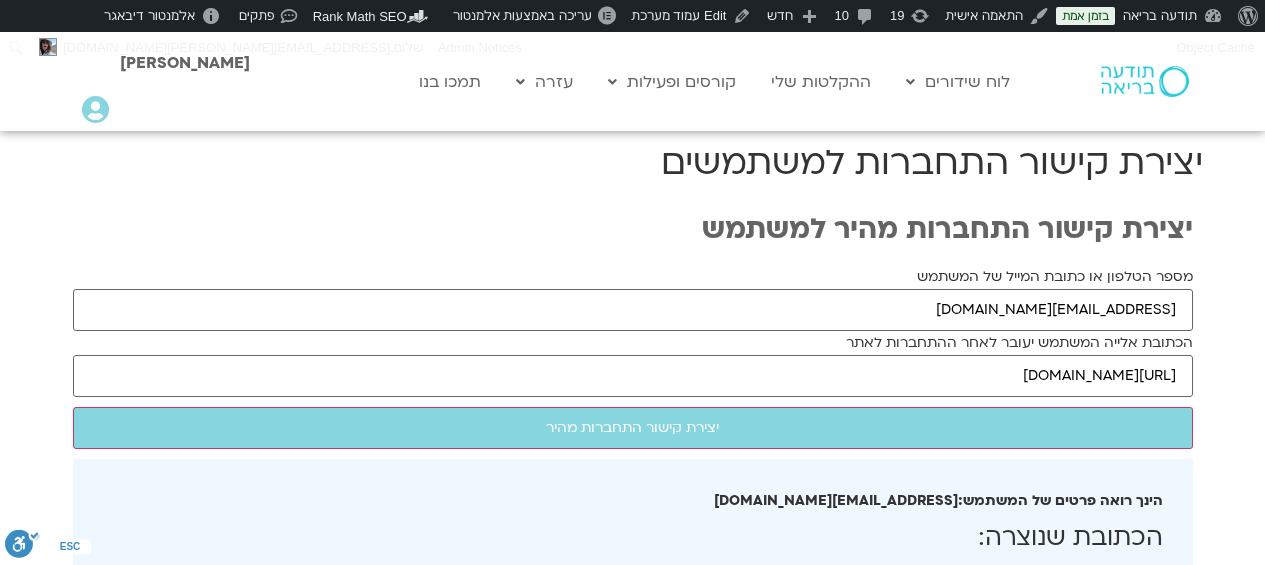 scroll, scrollTop: 0, scrollLeft: 0, axis: both 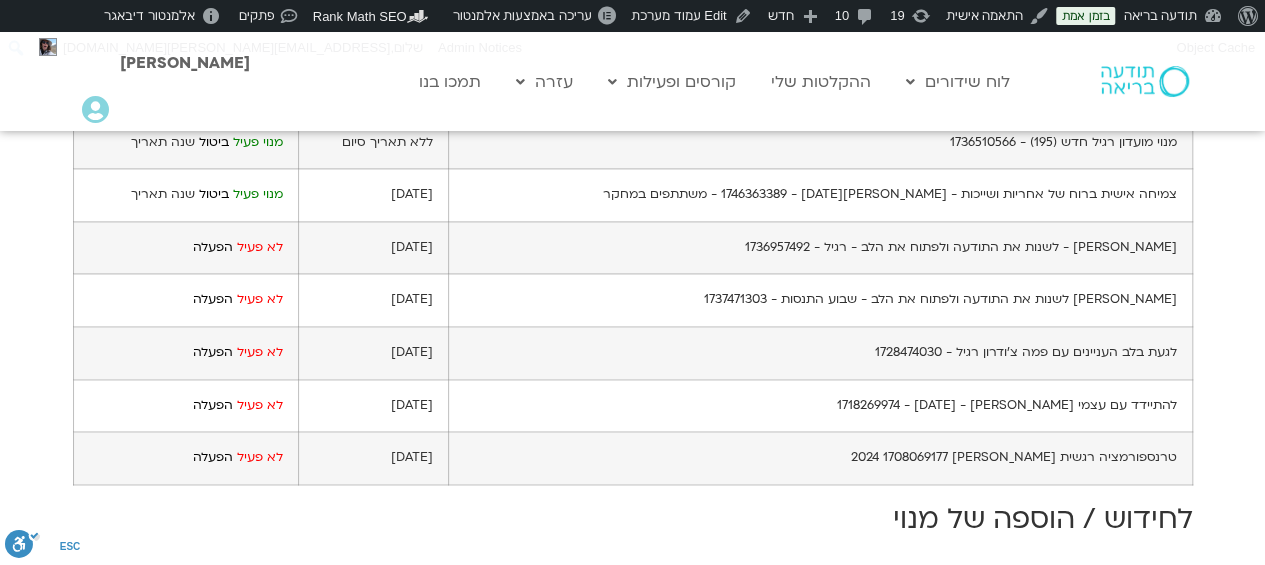 click on "הפעלה" at bounding box center (213, 247) 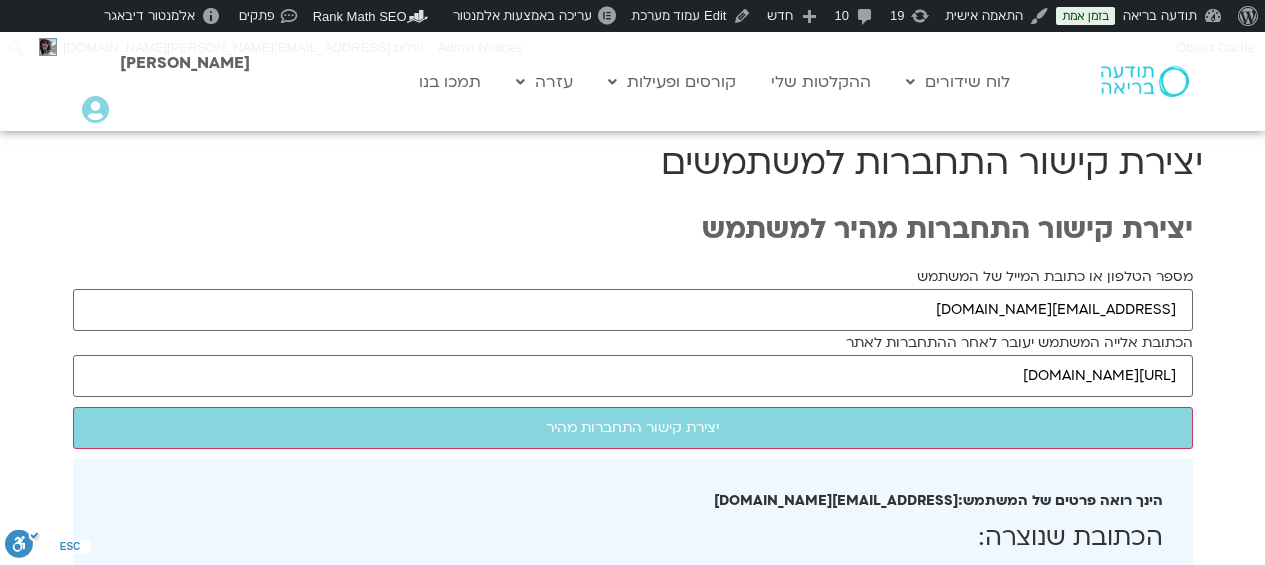 scroll, scrollTop: 0, scrollLeft: 0, axis: both 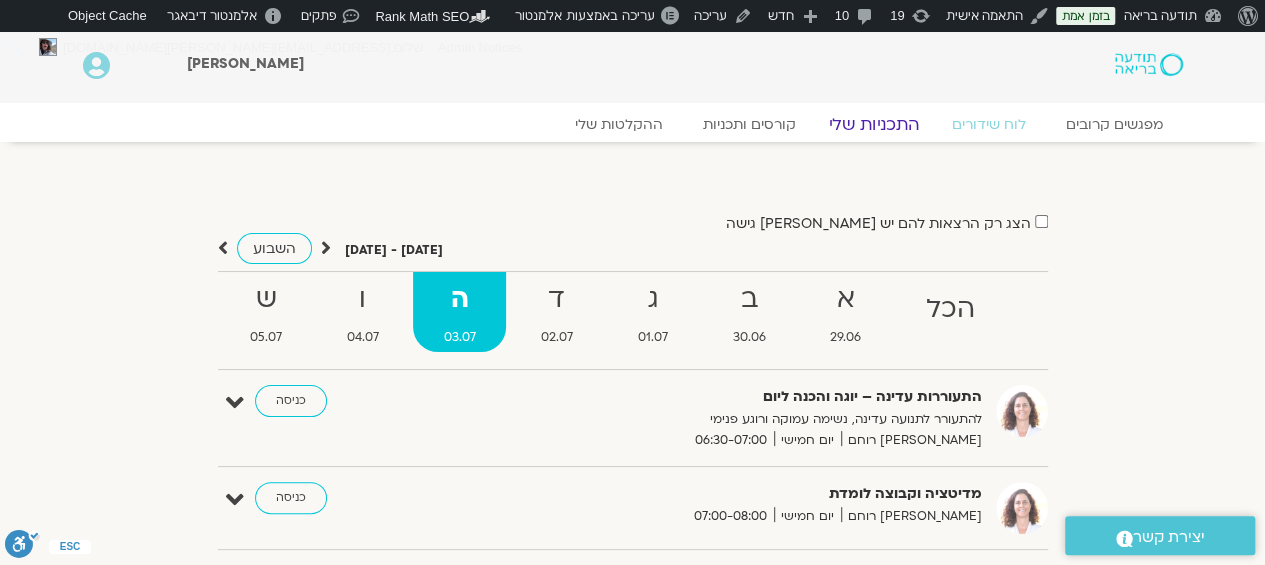 click on "התכניות שלי" 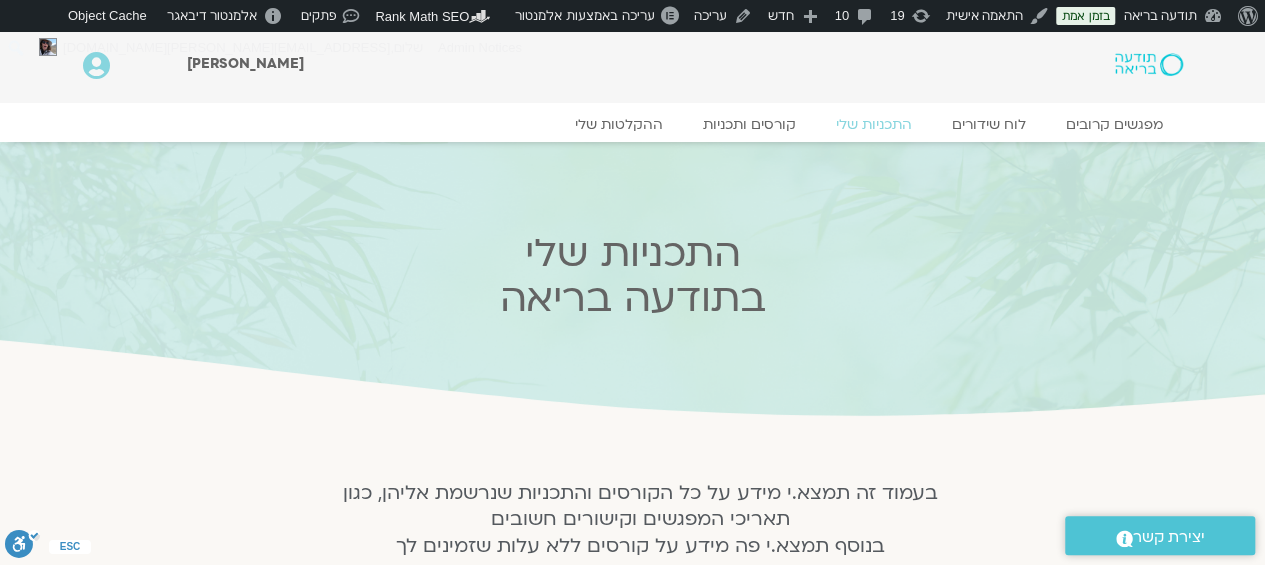 scroll, scrollTop: 300, scrollLeft: 0, axis: vertical 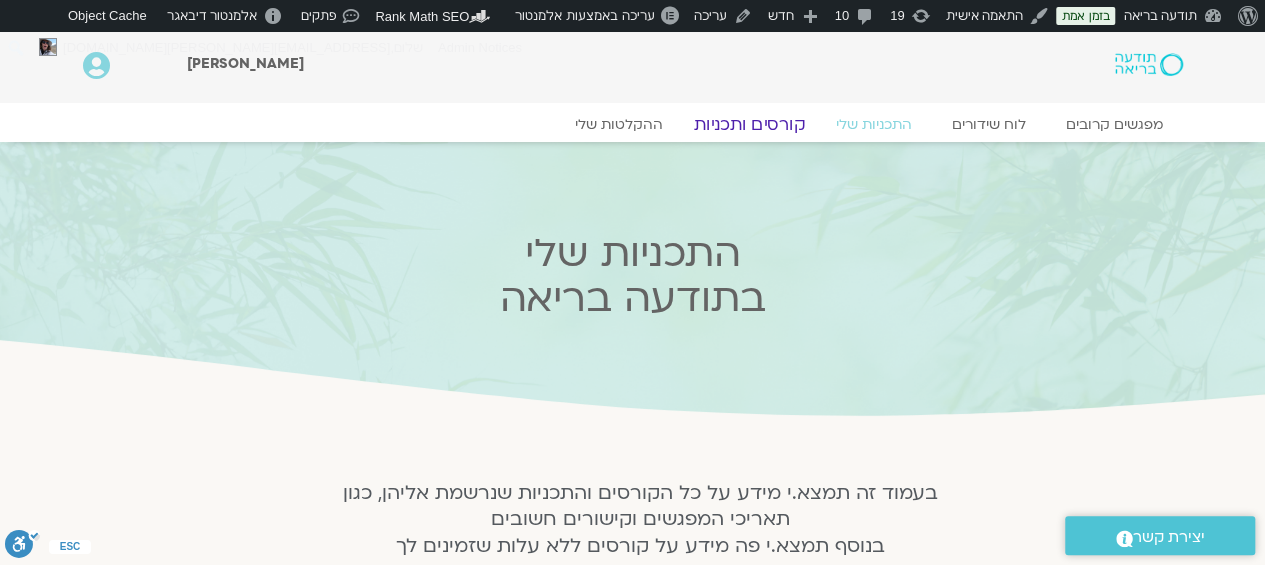 click on "קורסים ותכניות" 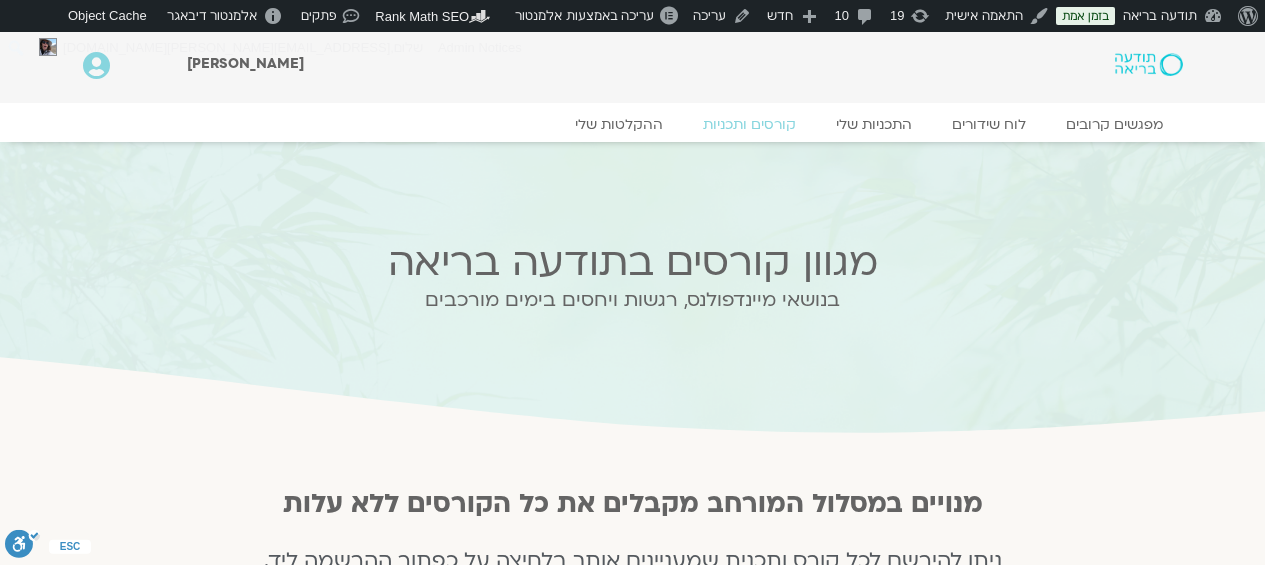scroll, scrollTop: 0, scrollLeft: 0, axis: both 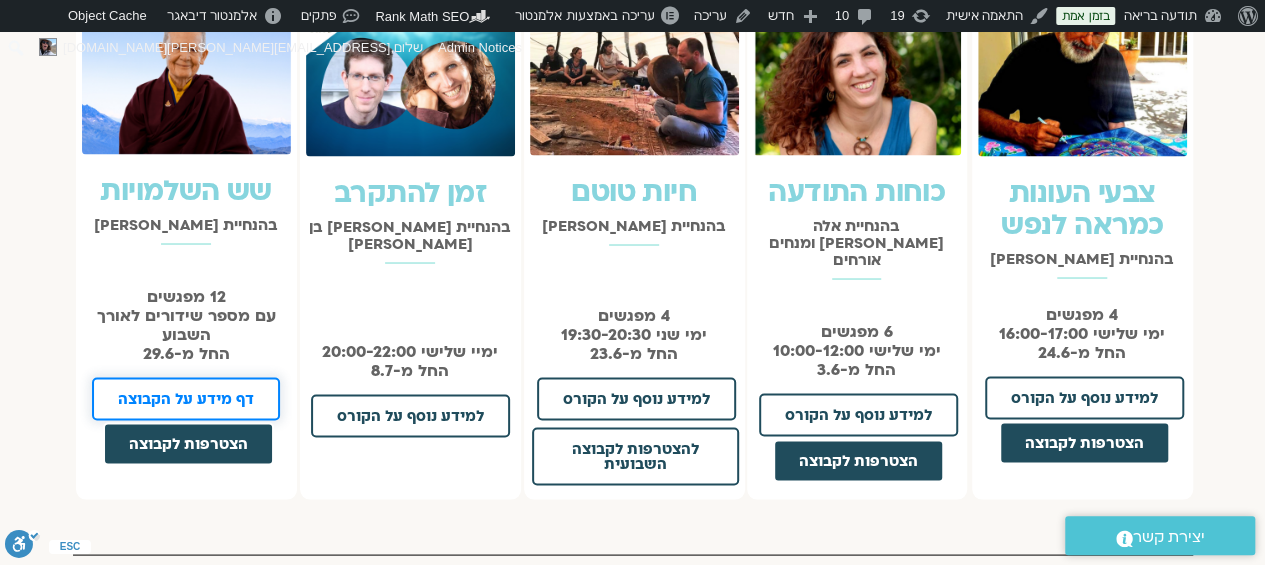 click on "דף מידע על הקבוצה" at bounding box center [186, 398] 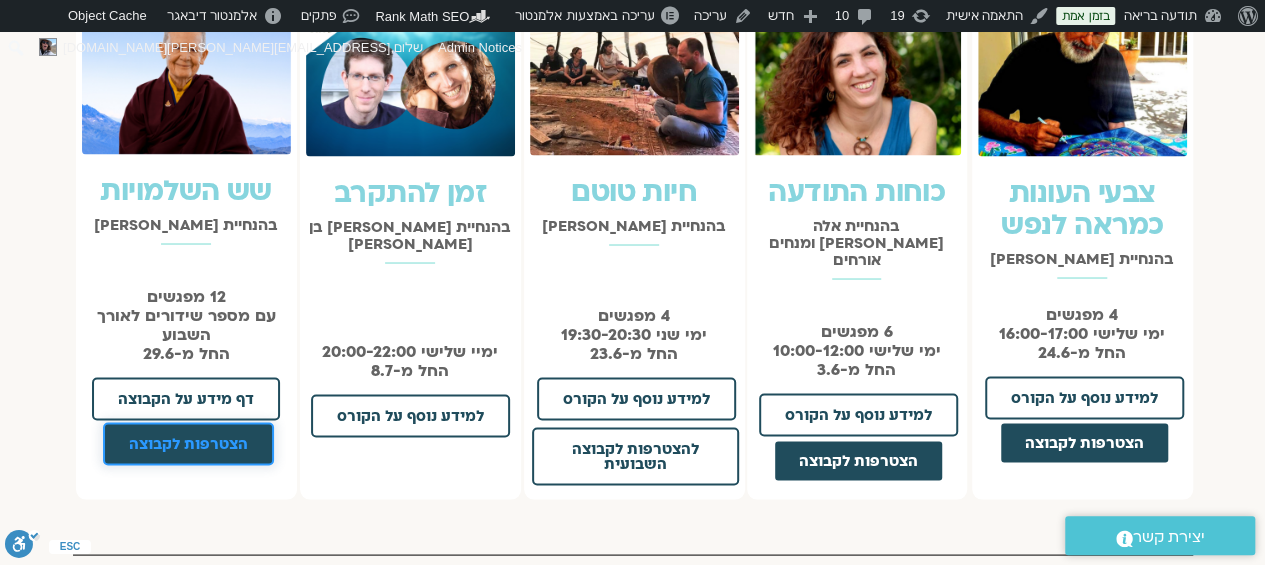 click on "הצטרפות לקבוצה" at bounding box center [188, 443] 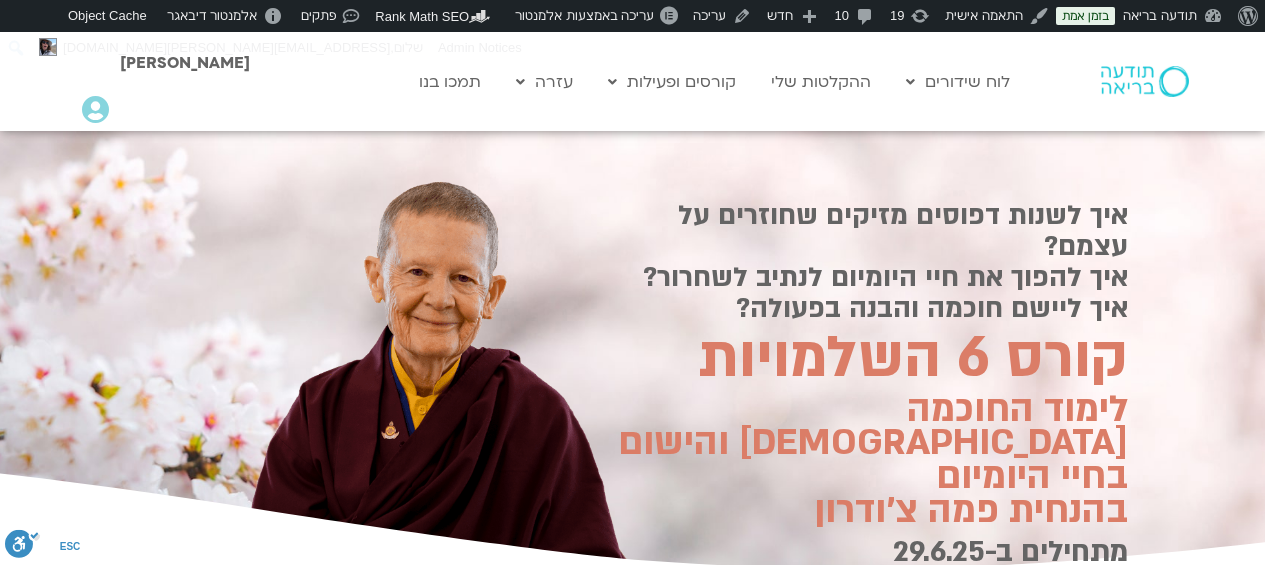 scroll, scrollTop: 0, scrollLeft: 0, axis: both 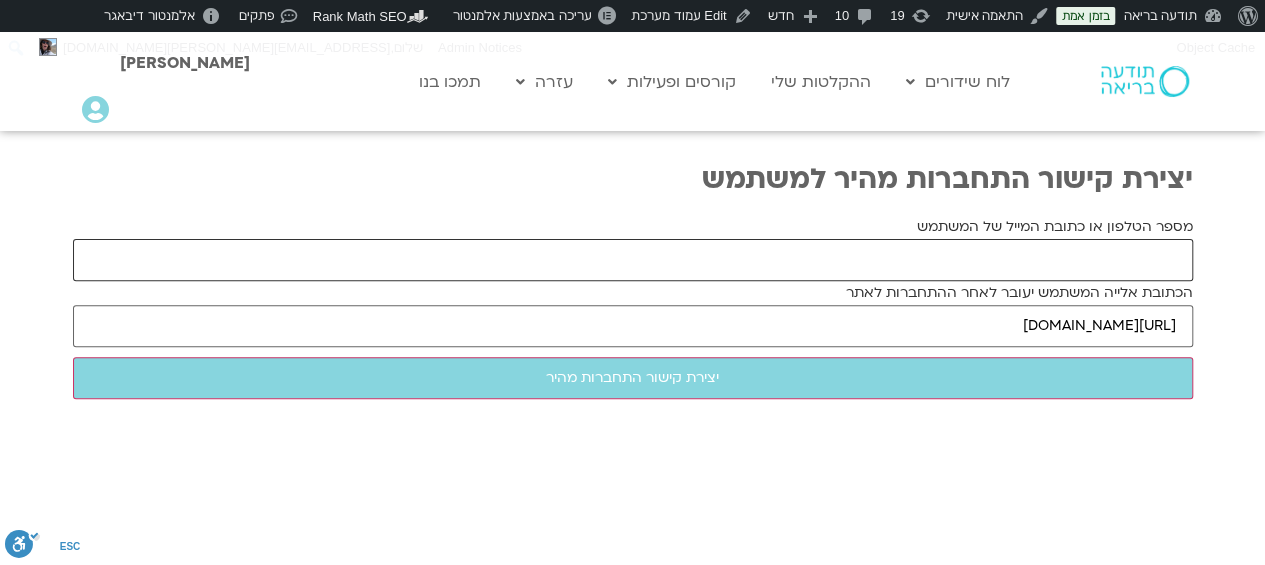click on "מספר הטלפון או כתובת המייל של המשתמש" at bounding box center (633, 260) 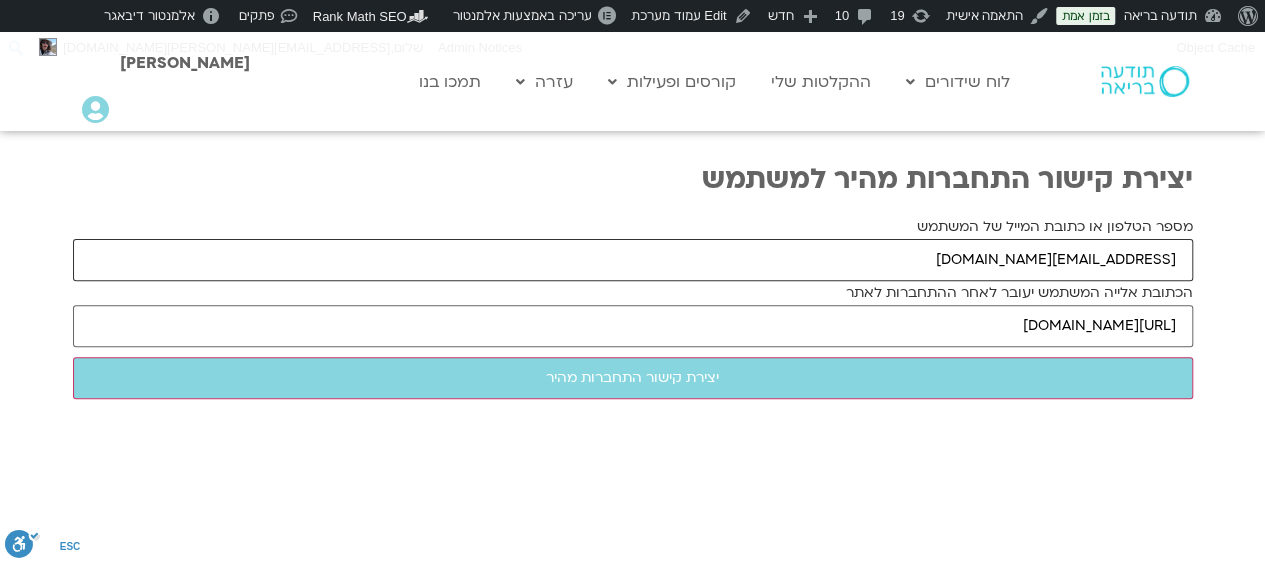 type on "[EMAIL_ADDRESS][DOMAIN_NAME]" 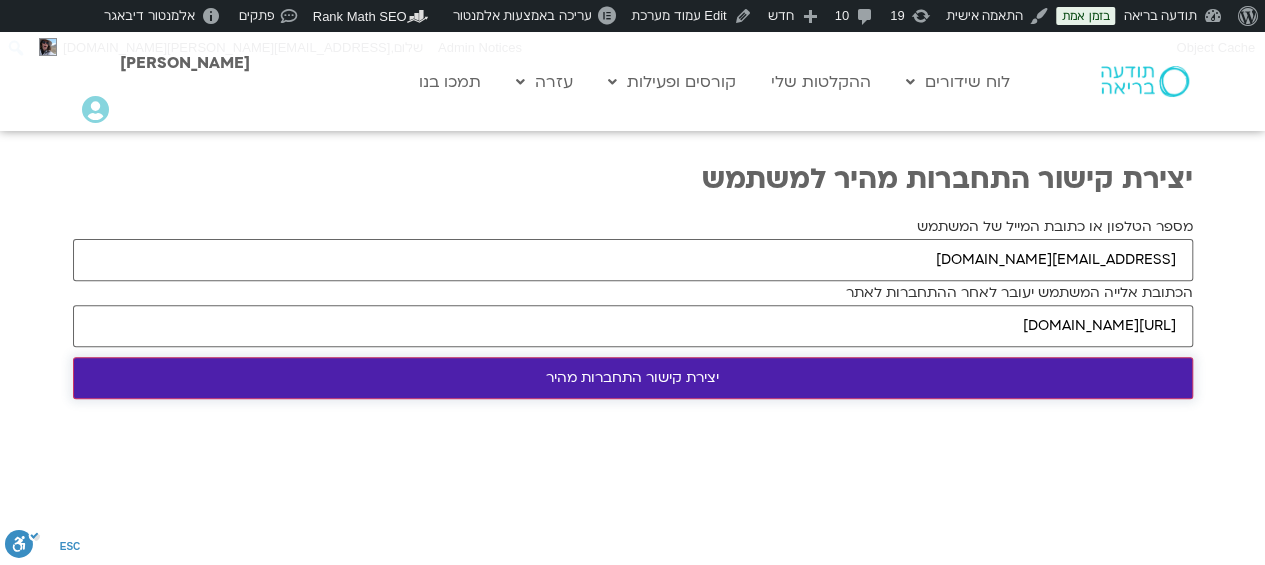 click on "יצירת קישור התחברות מהיר" at bounding box center [633, 378] 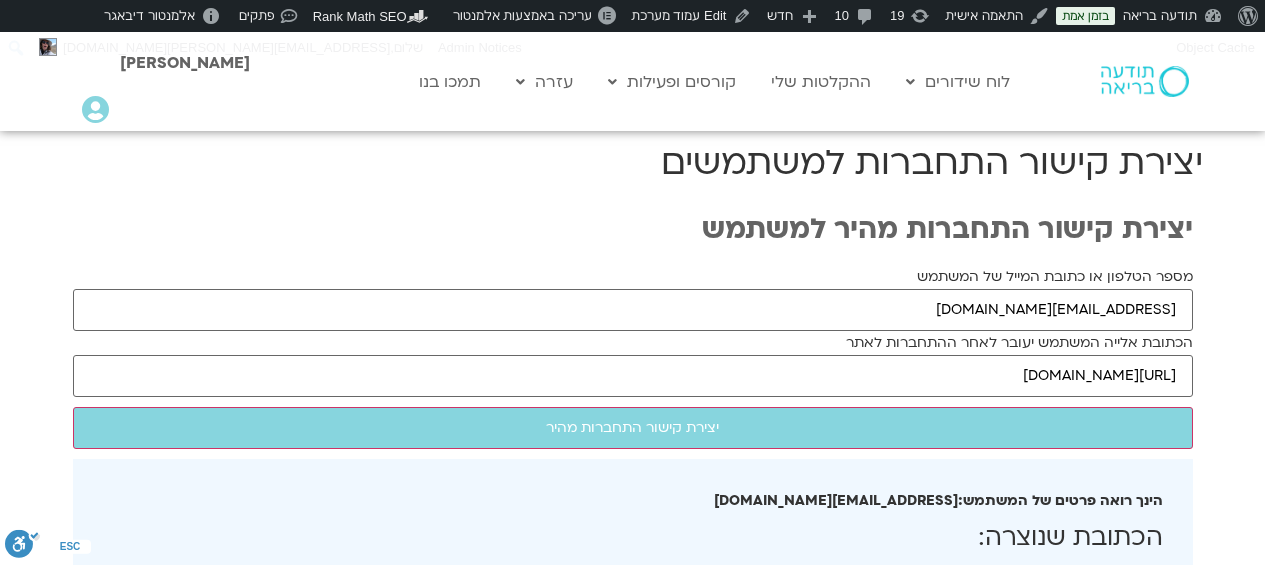 scroll, scrollTop: 0, scrollLeft: 0, axis: both 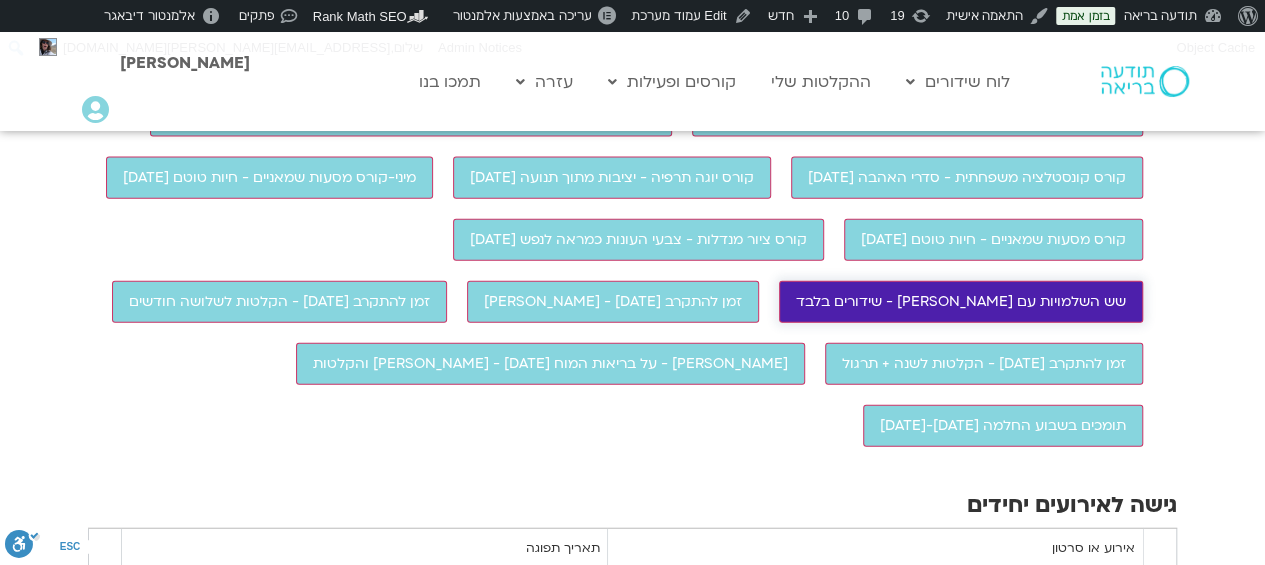 click on "שש השלמויות עם [PERSON_NAME] - שידורים בלבד" at bounding box center (961, 302) 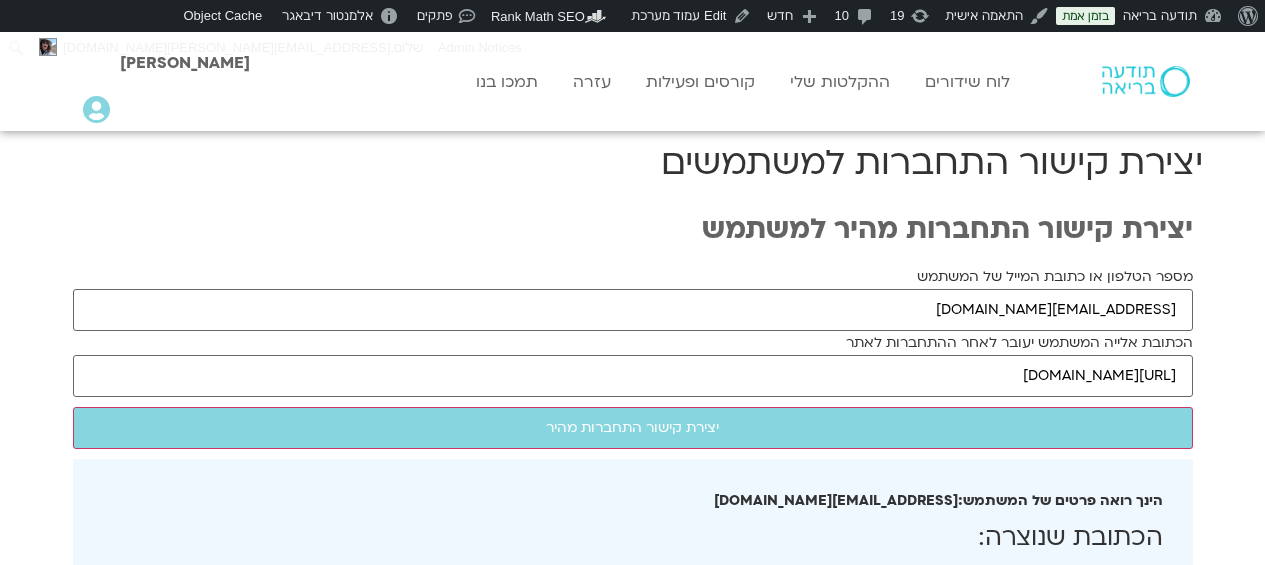 scroll, scrollTop: 0, scrollLeft: 0, axis: both 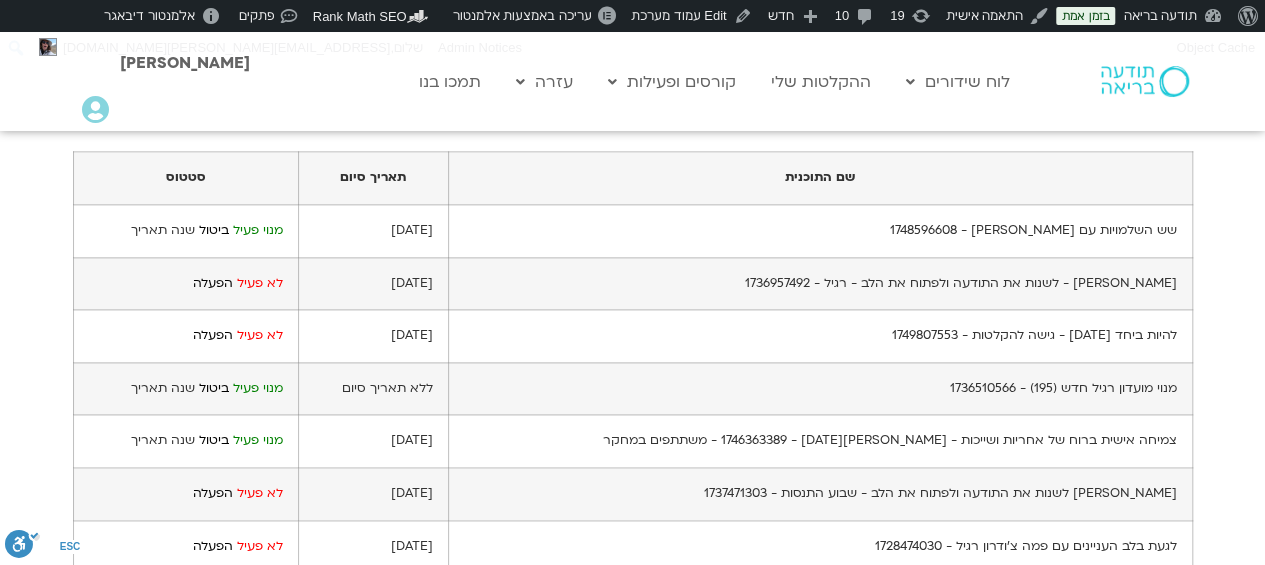 click on "שנה תאריך" at bounding box center (163, 230) 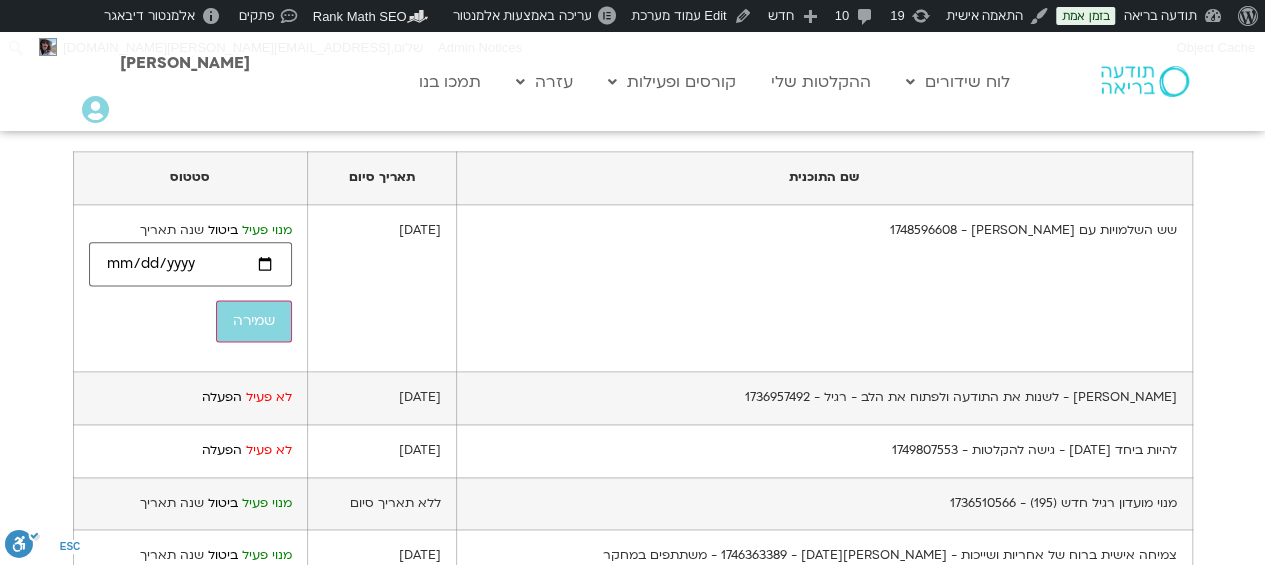 click on "תוכניות אליהם המשתמש רשום:" at bounding box center [633, 119] 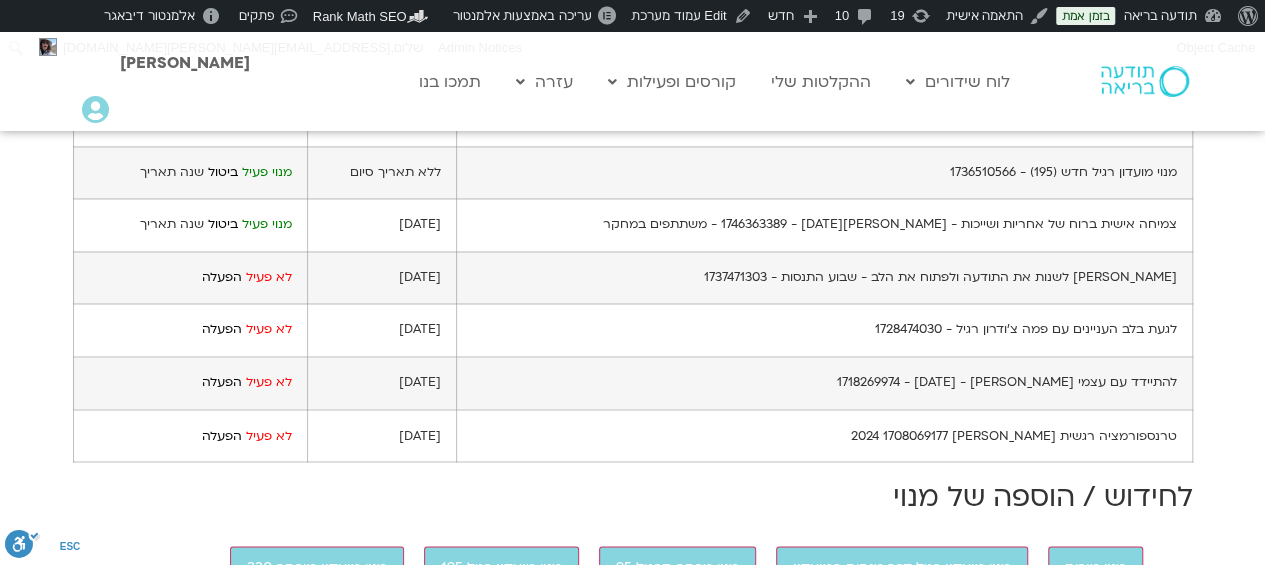 scroll, scrollTop: 1459, scrollLeft: 0, axis: vertical 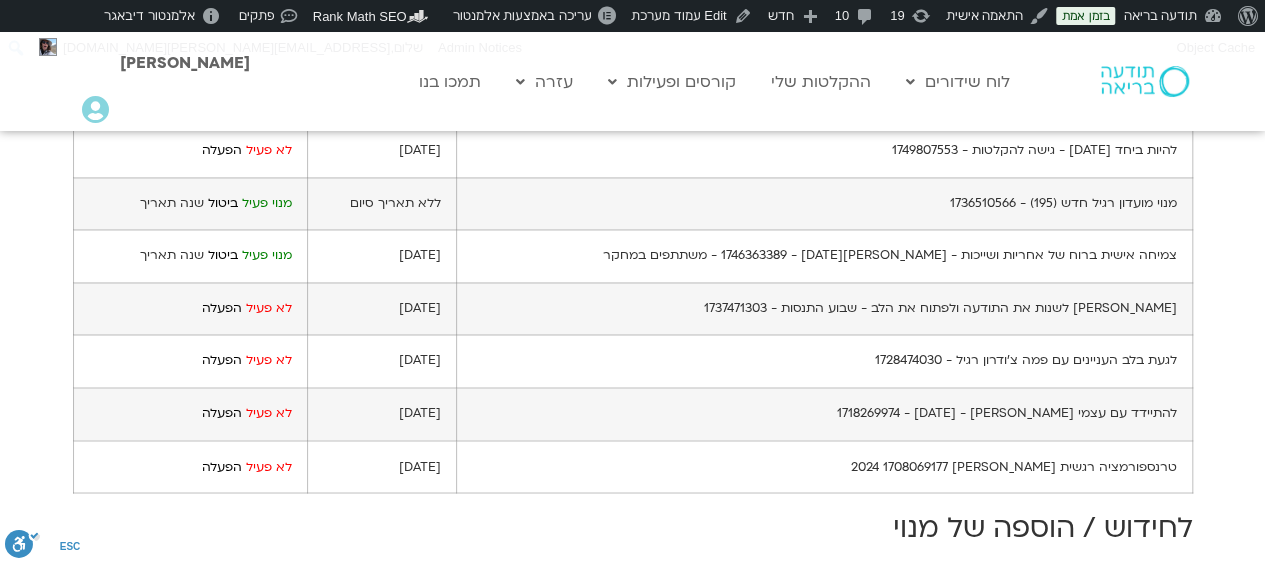 click on "שנה תאריך" at bounding box center [172, 203] 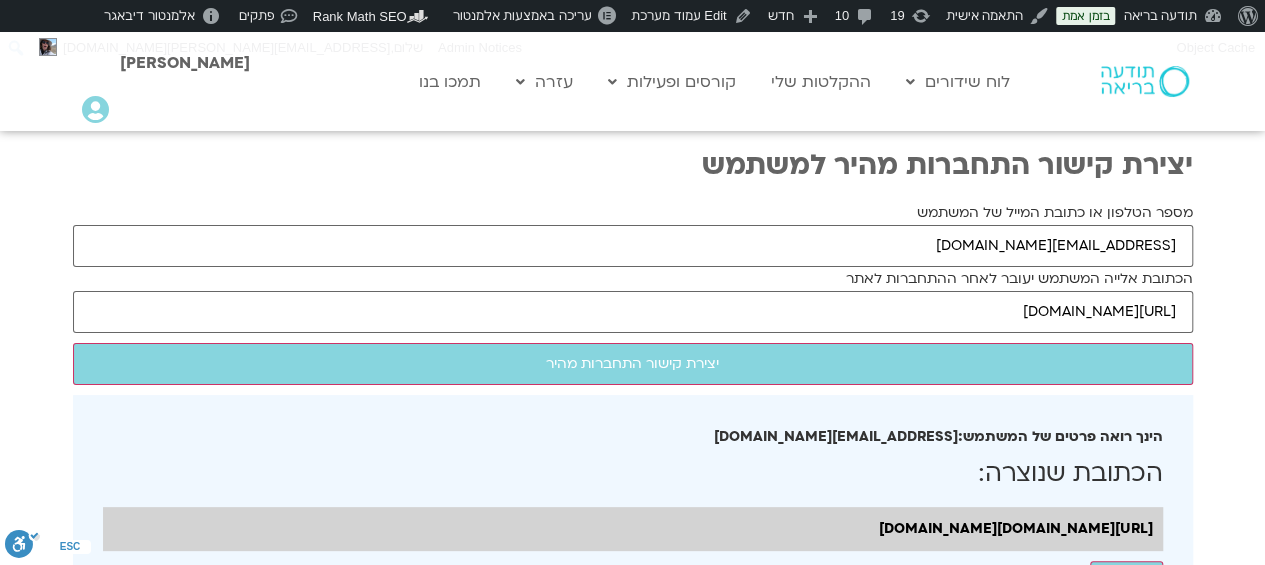 scroll, scrollTop: 59, scrollLeft: 0, axis: vertical 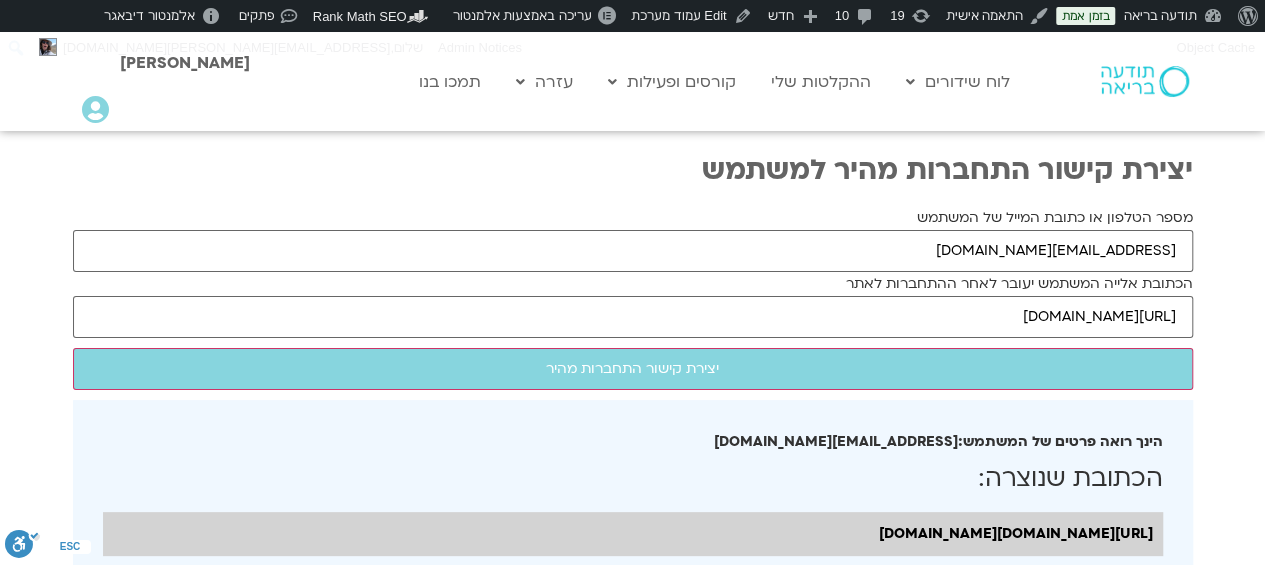 click on "יצירת קישור התחברות מהיר למשתמש
מספר הטלפון או כתובת המייל של המשתמש
[EMAIL_ADDRESS][DOMAIN_NAME]
הכתובת אלייה המשתמש יעובר לאחר ההתחברות לאתר
[URL][DOMAIN_NAME]
יצירת קישור התחברות מהיר
הינך רואה פרטים של המשתמש:  [EMAIL_ADDRESS][DOMAIN_NAME]
הכתובת שנוצרה:
[URL][DOMAIN_NAME][DOMAIN_NAME]
העתק
הכתובת הועתקה ללוח
כתובות נוספות אפשרויות" at bounding box center [632, 1650] 